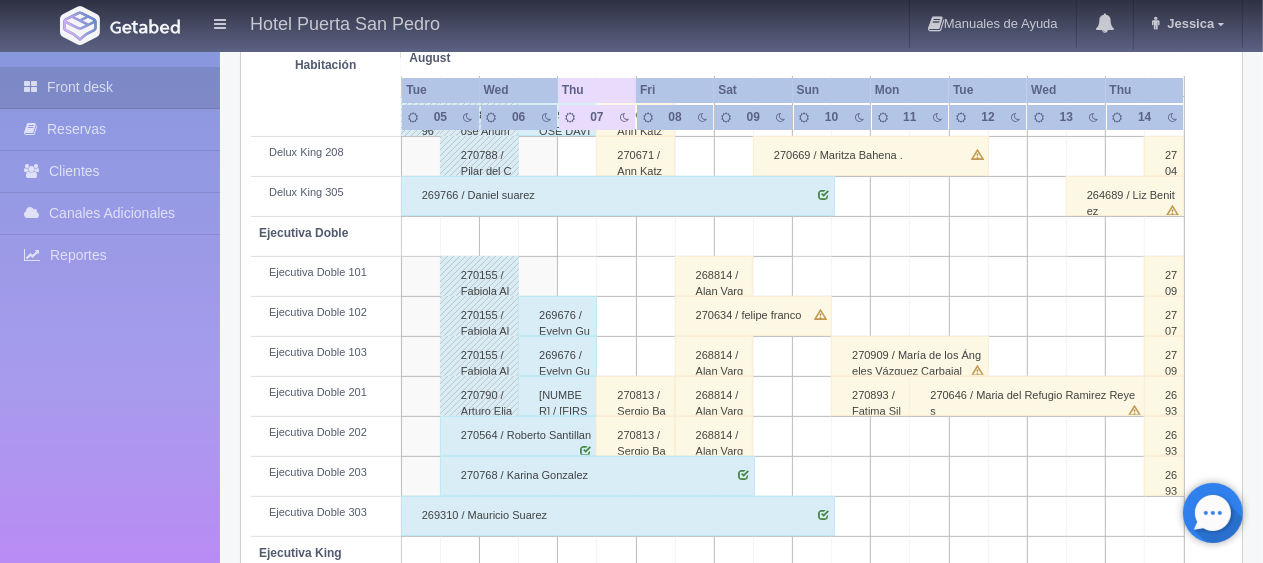 scroll, scrollTop: 0, scrollLeft: 0, axis: both 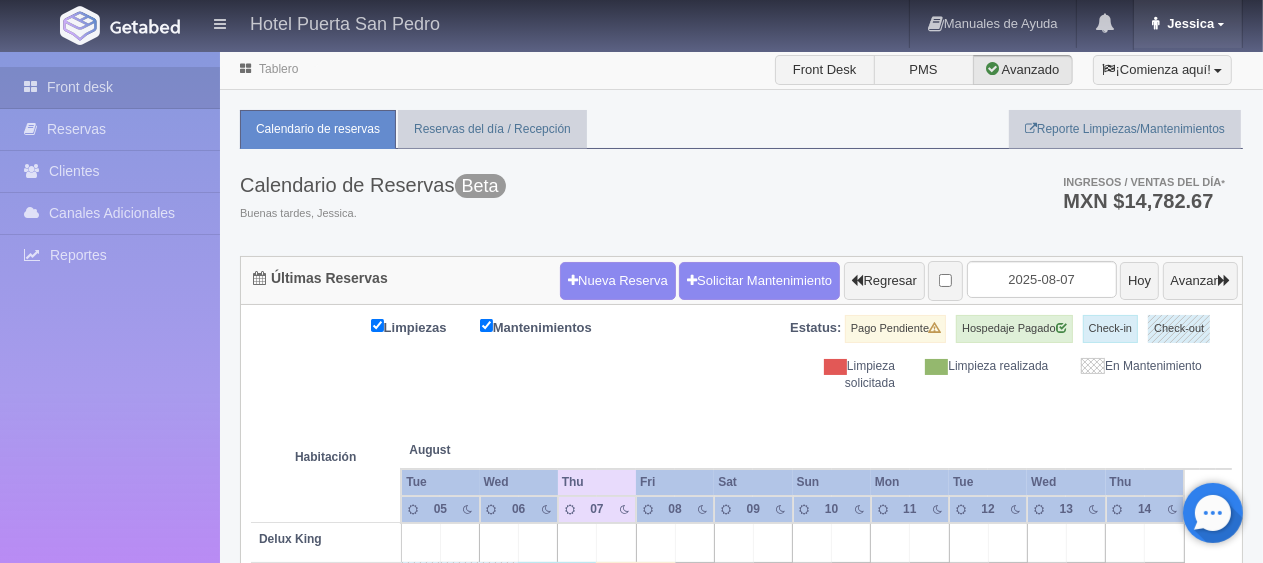 click on "Jessica" at bounding box center [1188, 23] 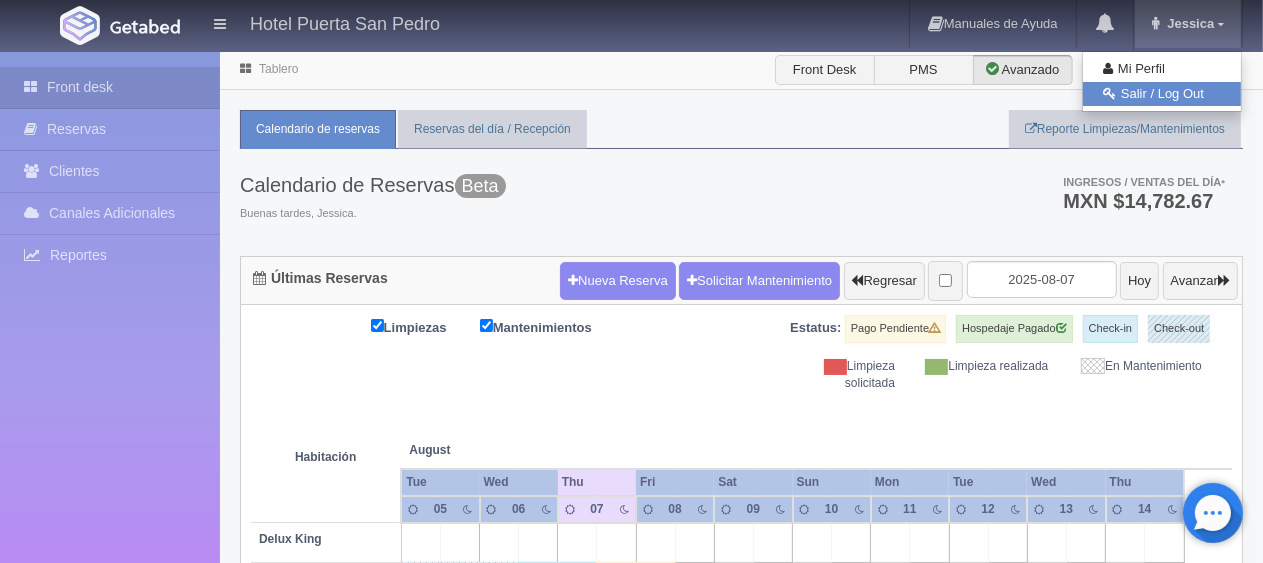 click on "Salir / Log Out" at bounding box center (1162, 94) 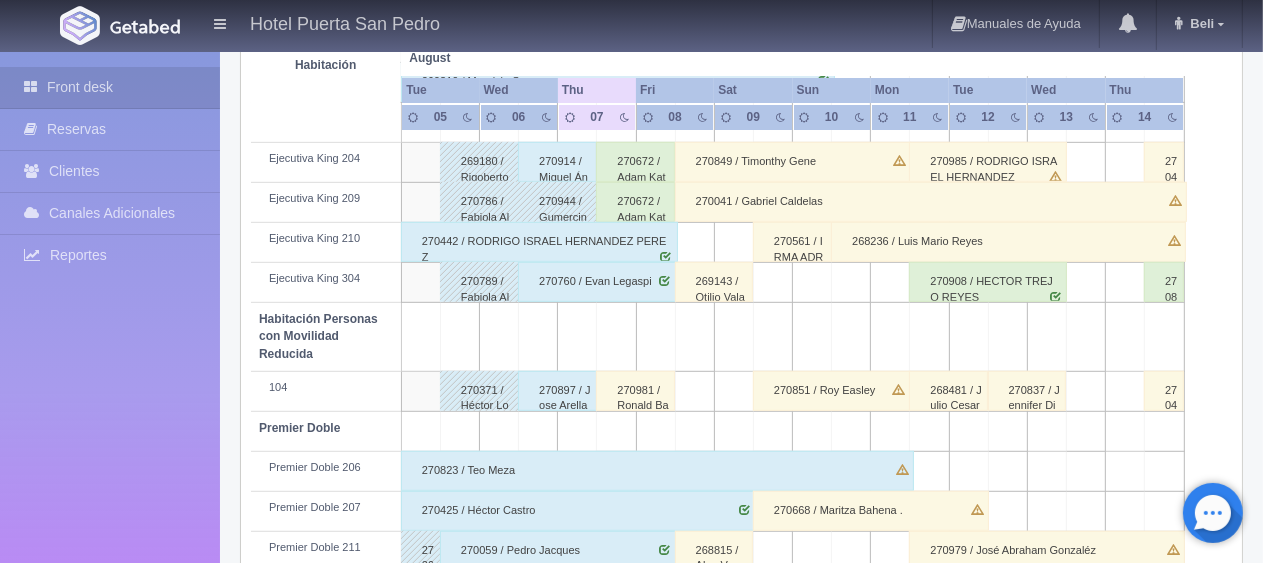 scroll, scrollTop: 1066, scrollLeft: 0, axis: vertical 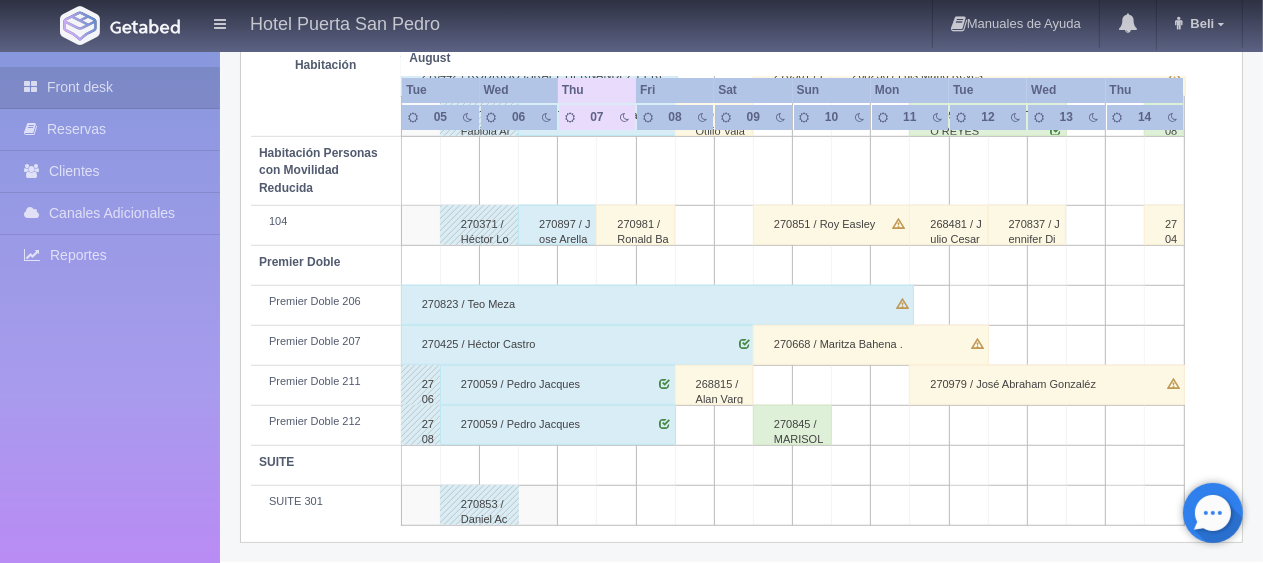 click on "270823 / Teo Meza" at bounding box center [657, 305] 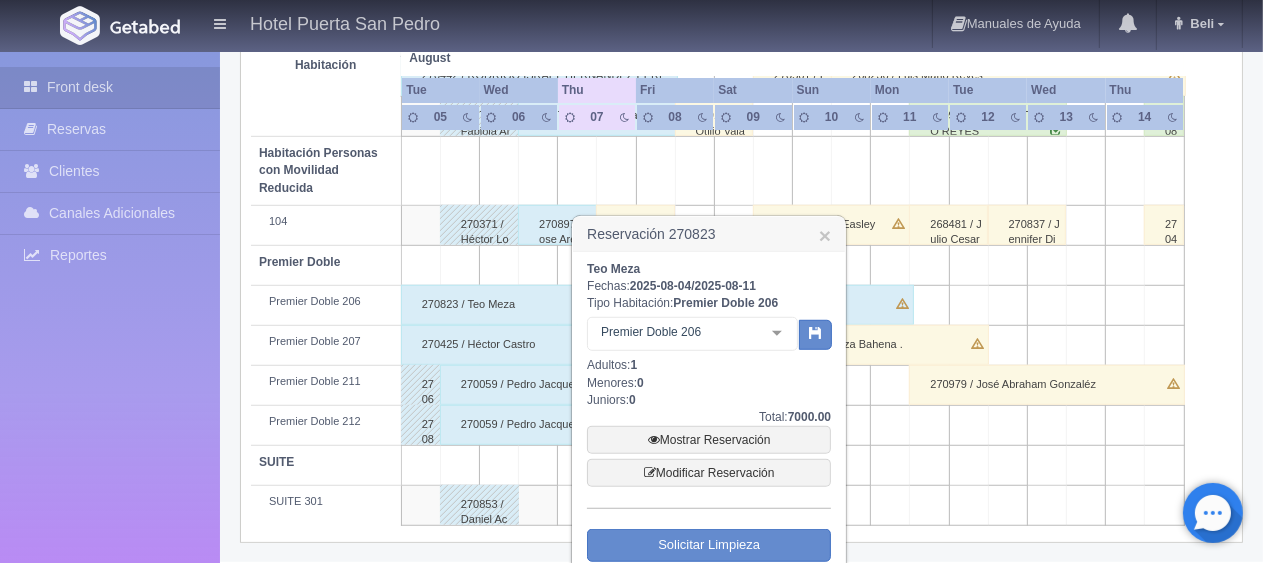 scroll, scrollTop: 1157, scrollLeft: 0, axis: vertical 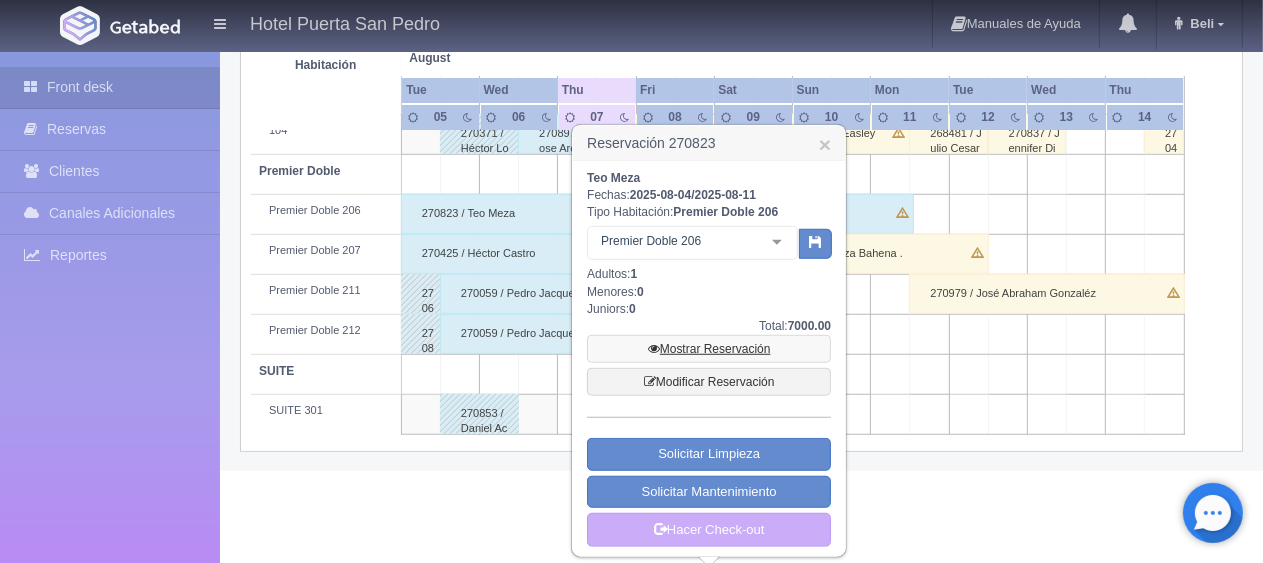 click on "Mostrar Reservación" at bounding box center [709, 349] 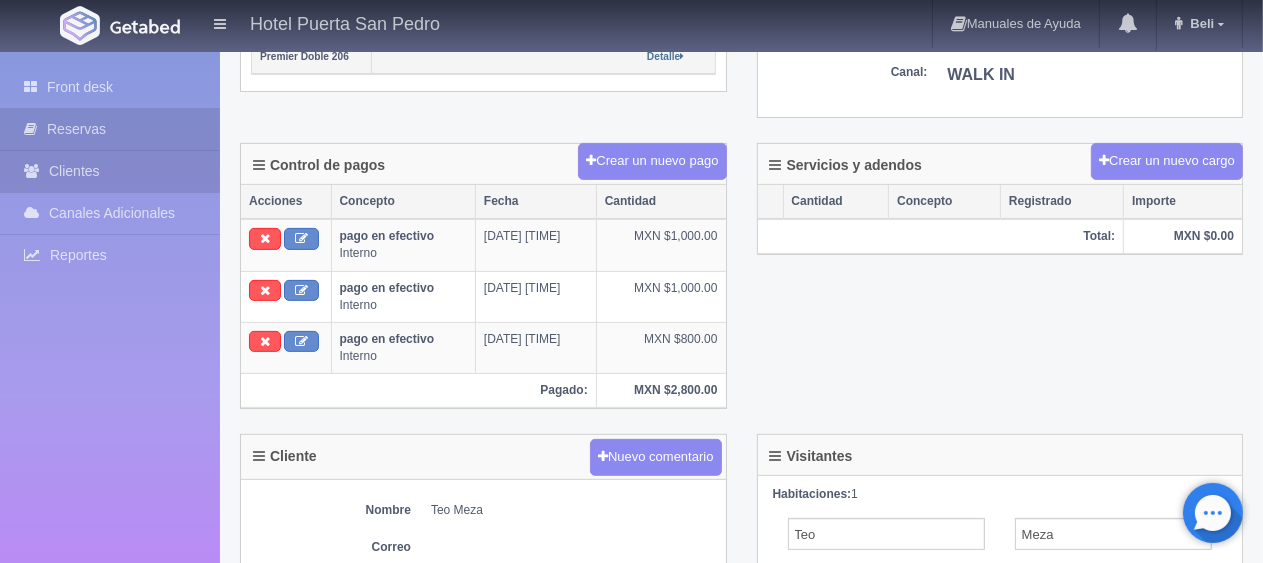 scroll, scrollTop: 26, scrollLeft: 0, axis: vertical 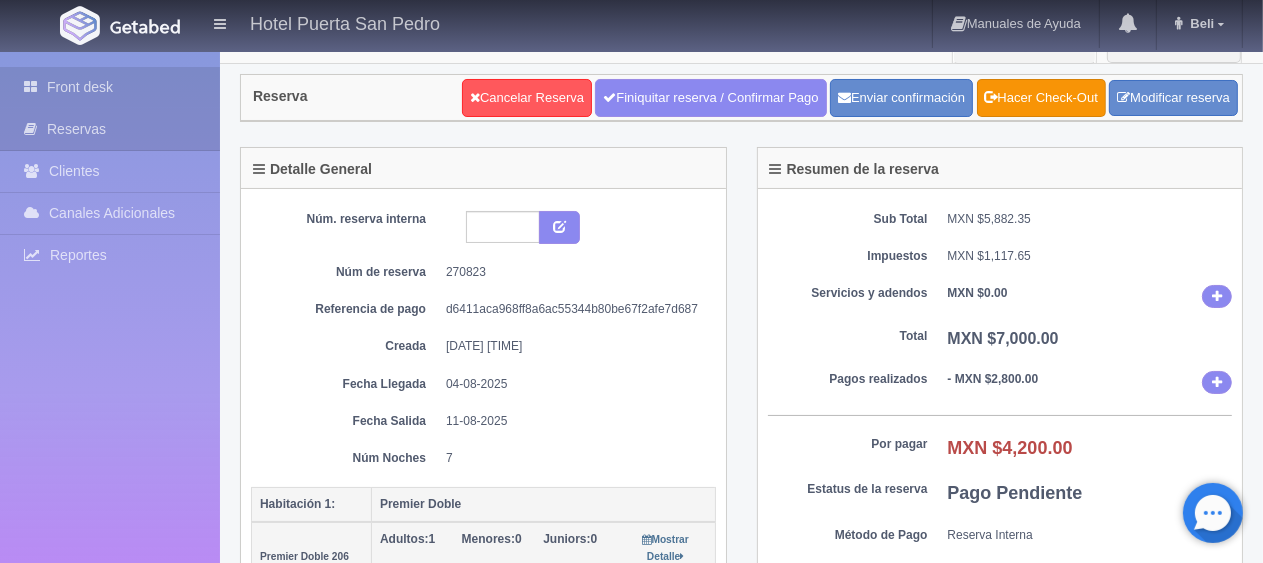click on "Front desk" at bounding box center (110, 87) 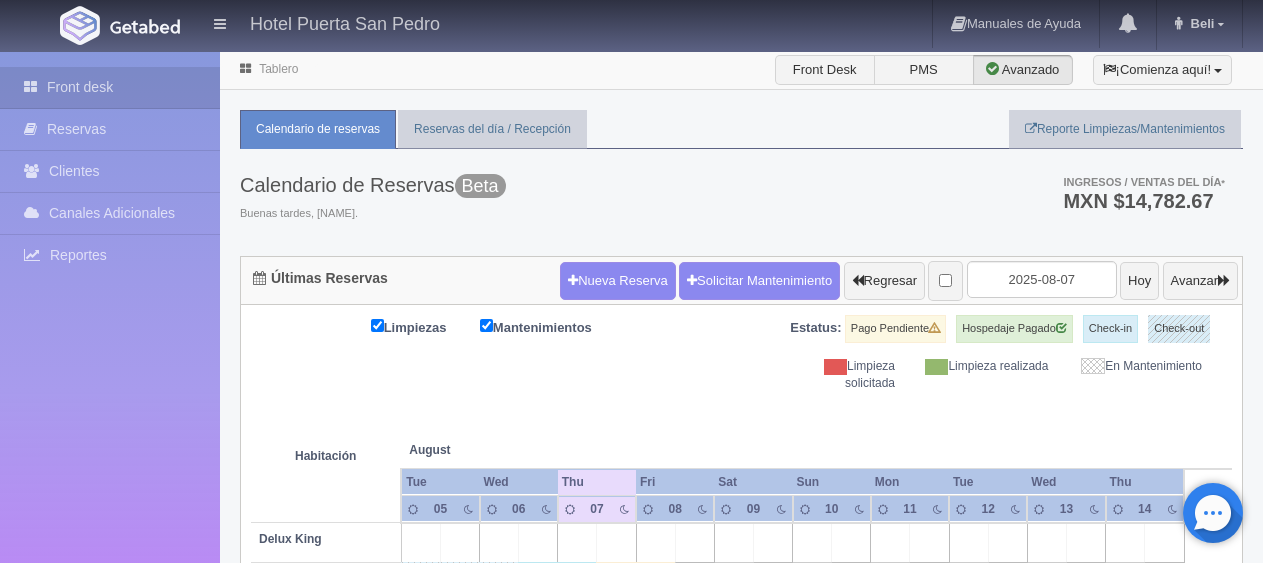 click on "270914 / Miguel Ángel Escamilla" at bounding box center [557, 1062] 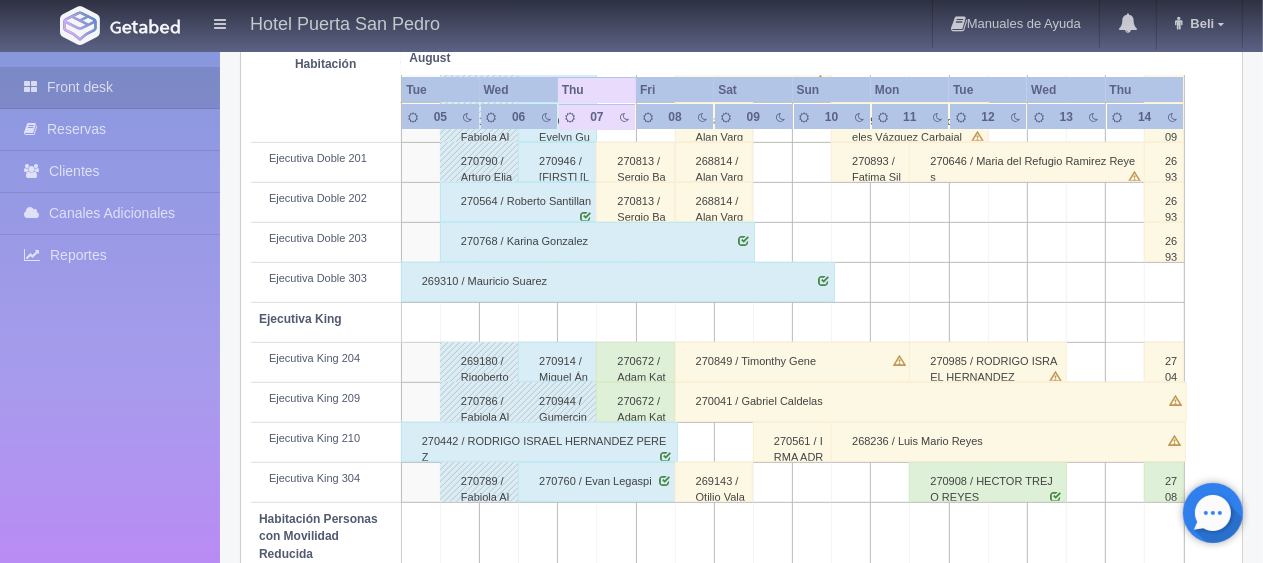 scroll, scrollTop: 700, scrollLeft: 0, axis: vertical 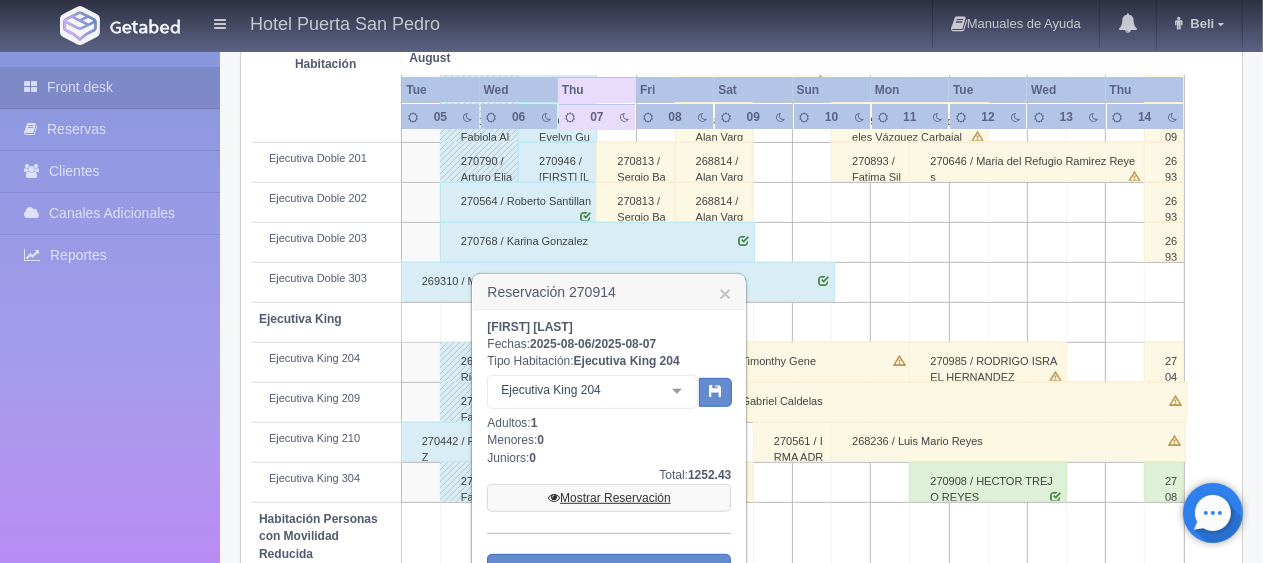 click on "Mostrar Reservación" at bounding box center (609, 498) 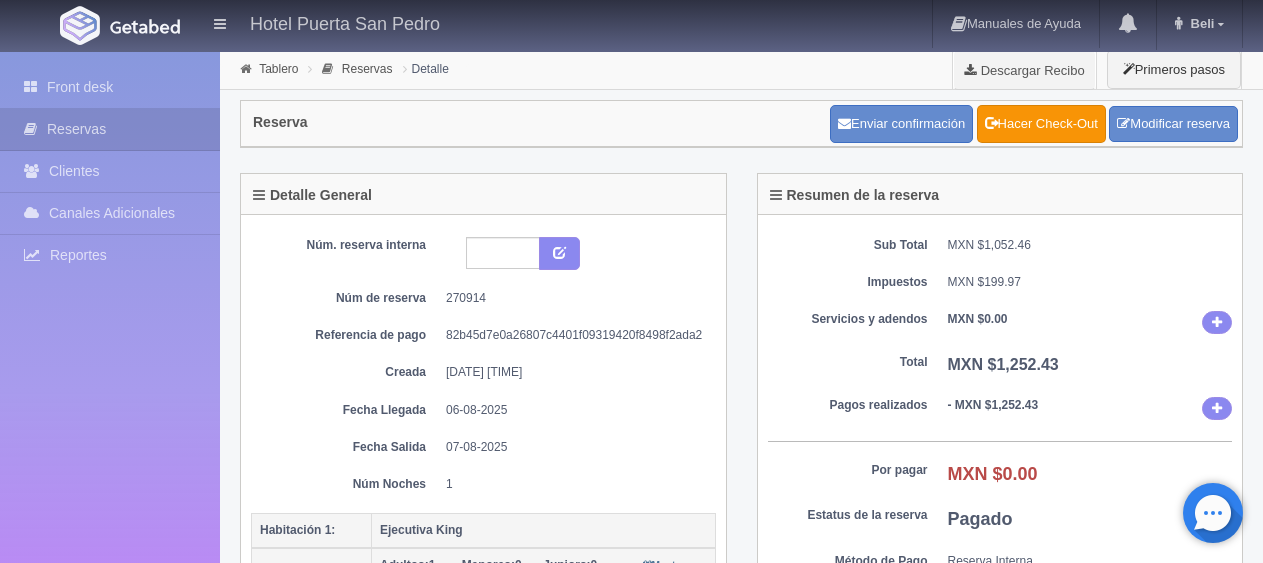 scroll, scrollTop: 0, scrollLeft: 0, axis: both 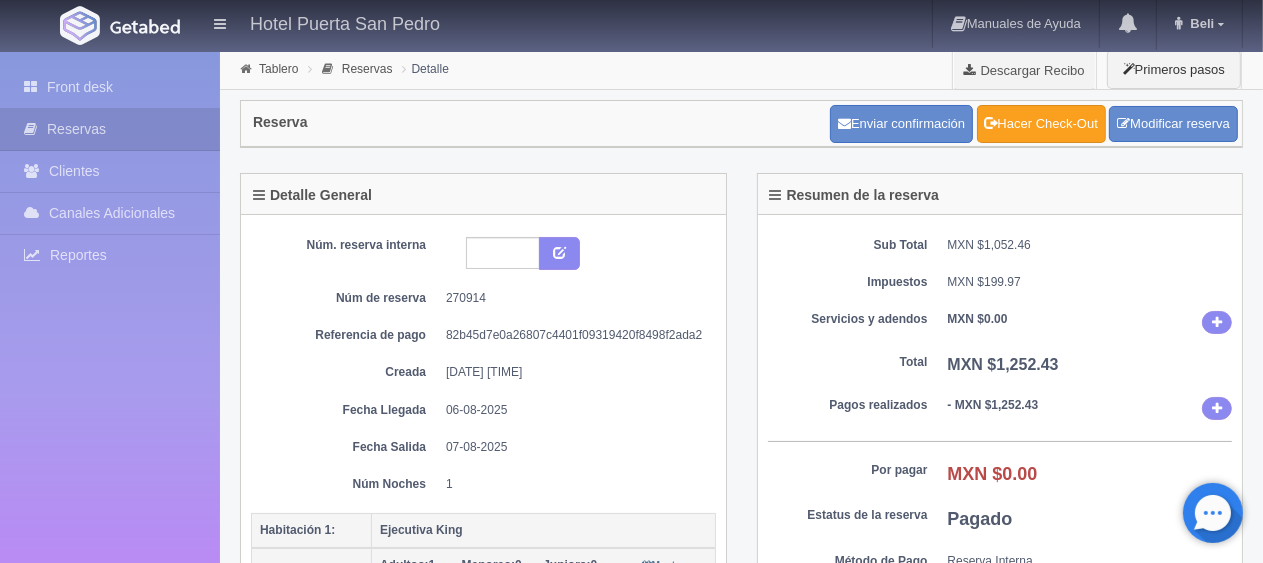 click on "Hacer Check-Out" at bounding box center [1041, 124] 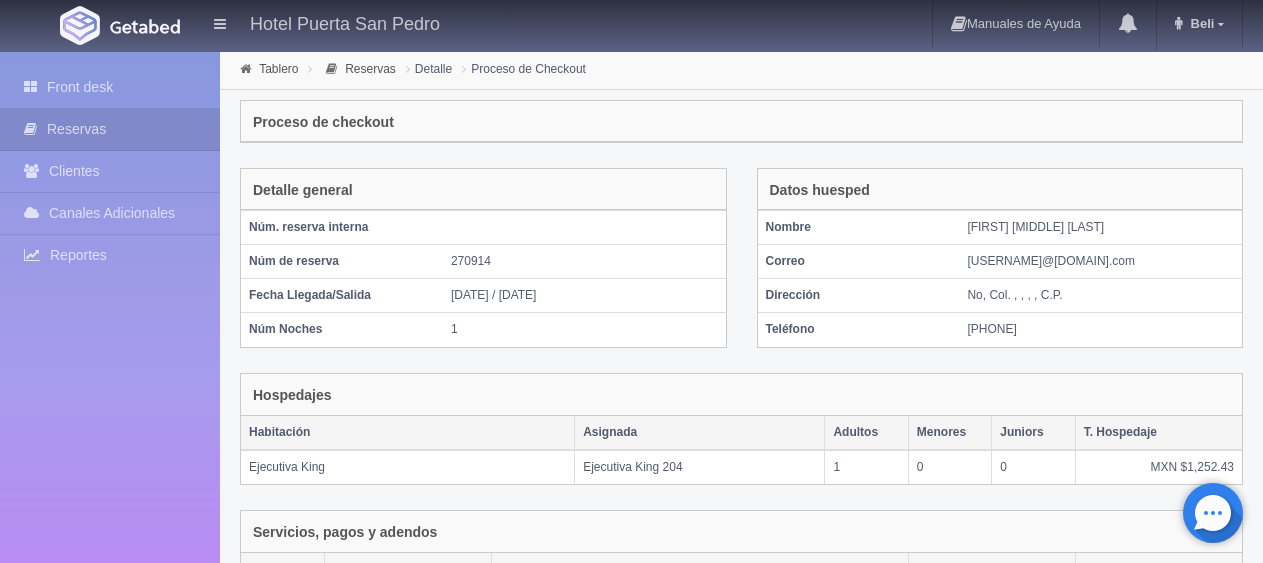 scroll, scrollTop: 0, scrollLeft: 0, axis: both 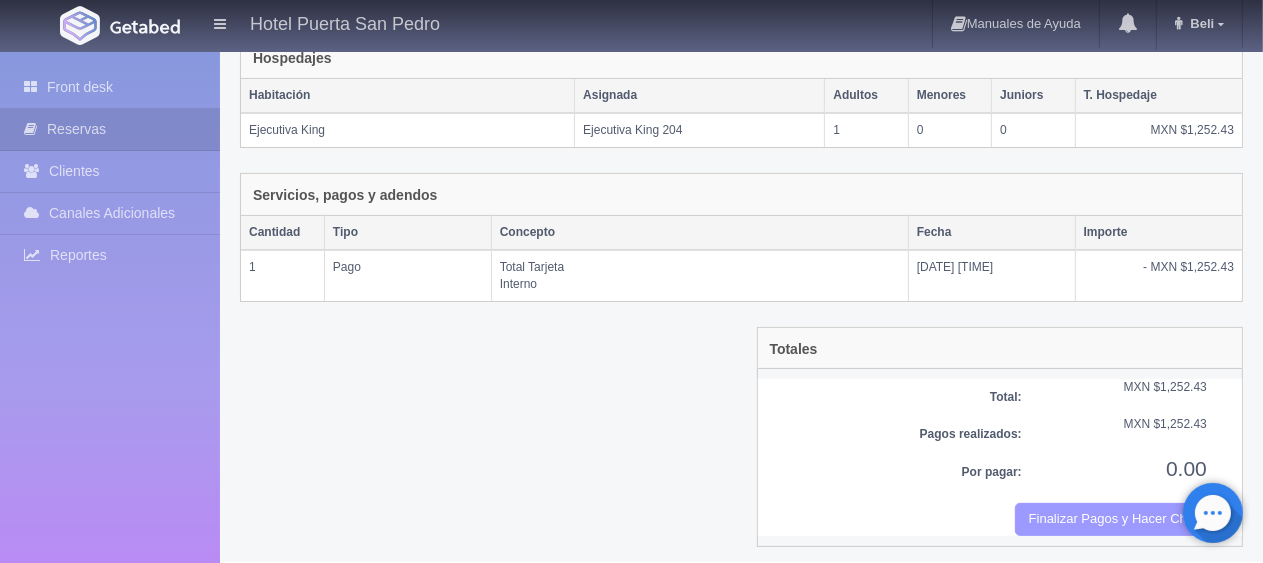 click on "Finalizar Pagos y Hacer Checkout" at bounding box center (1111, 519) 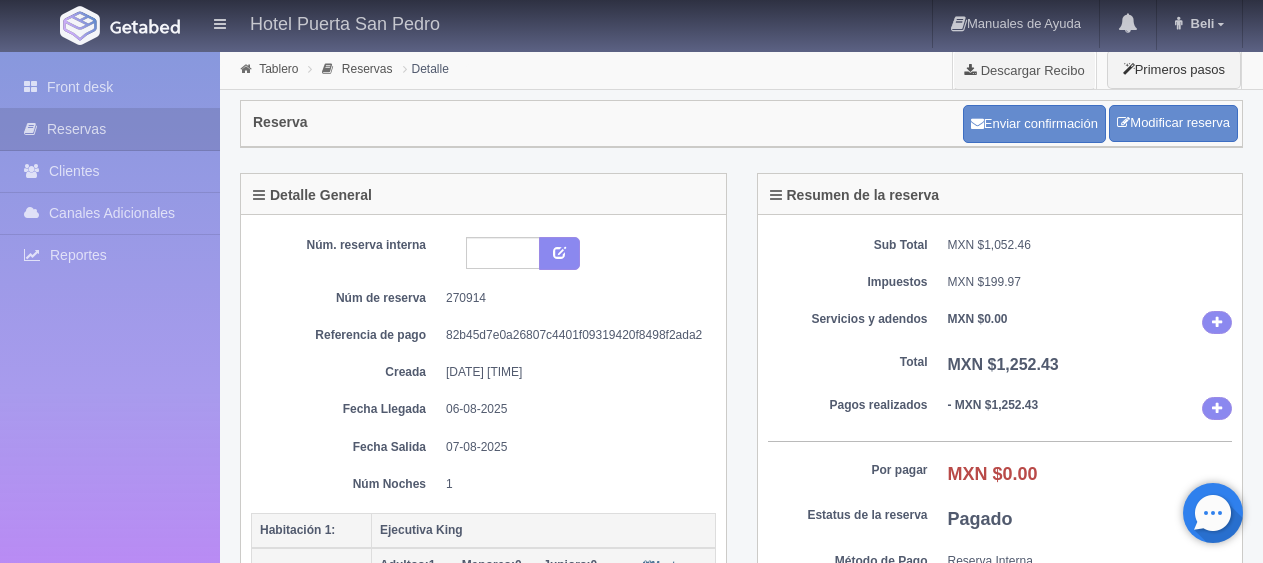 scroll, scrollTop: 0, scrollLeft: 0, axis: both 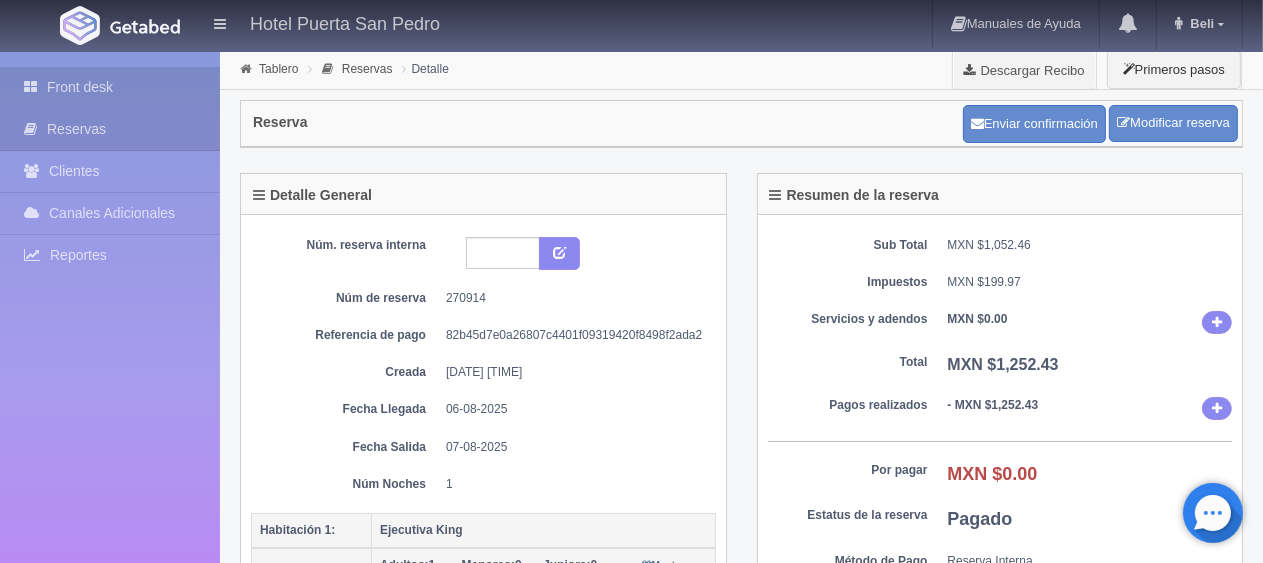 click on "Front desk" at bounding box center (110, 87) 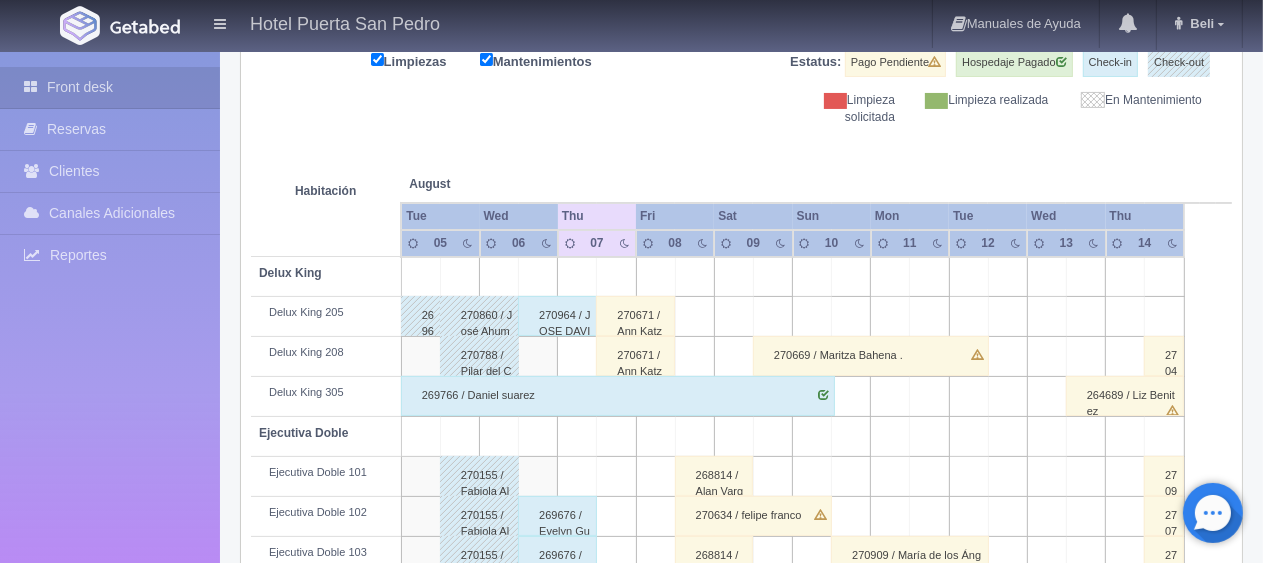 scroll, scrollTop: 366, scrollLeft: 0, axis: vertical 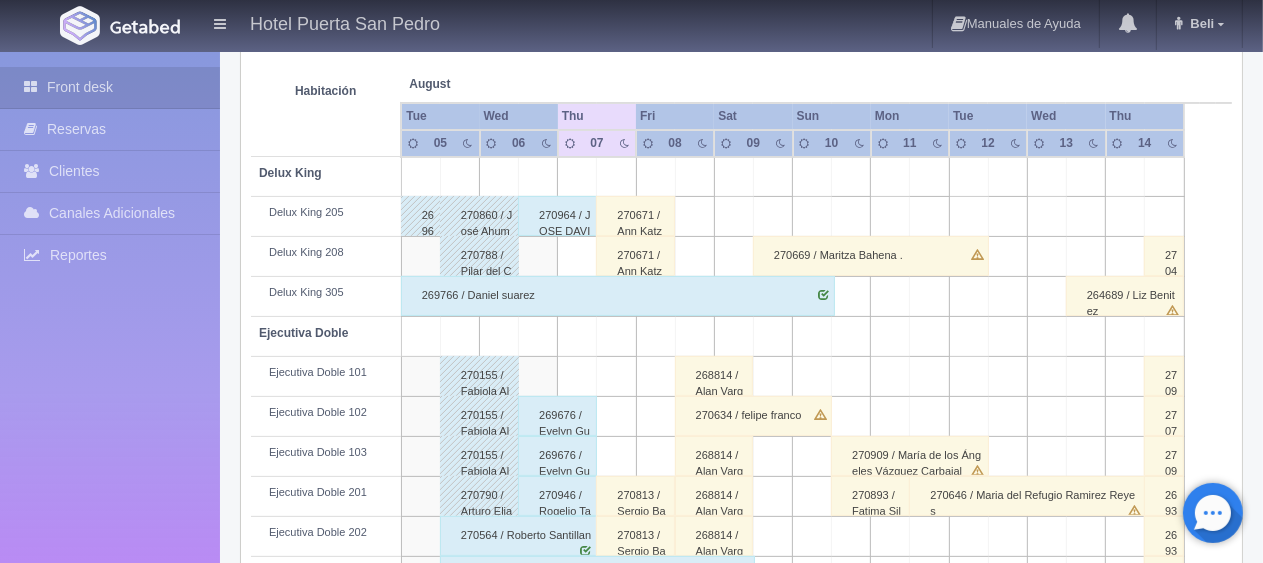 click on "270964 / JOSE DAVID GUERRERO CASTELLON" at bounding box center [557, 216] 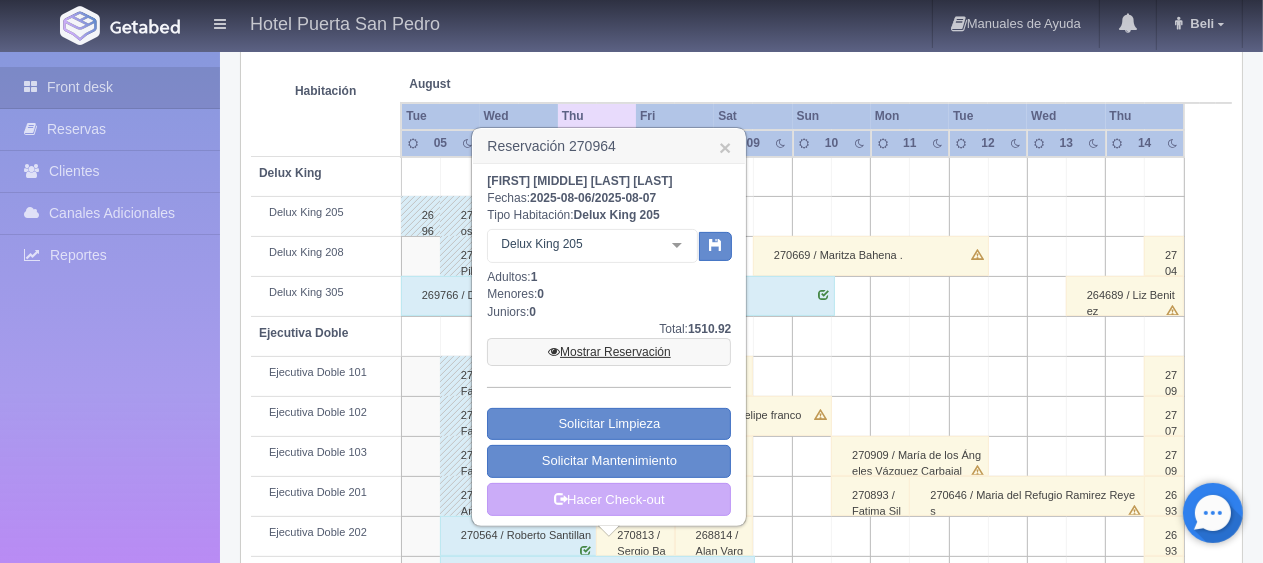 click on "Mostrar Reservación" at bounding box center (609, 352) 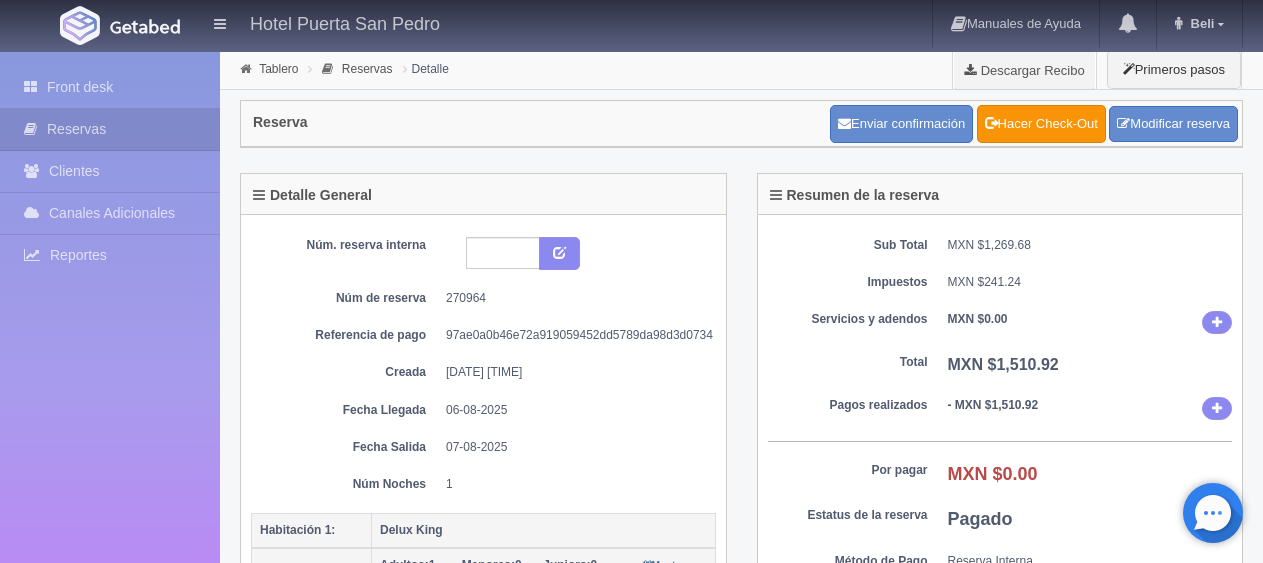 scroll, scrollTop: 0, scrollLeft: 0, axis: both 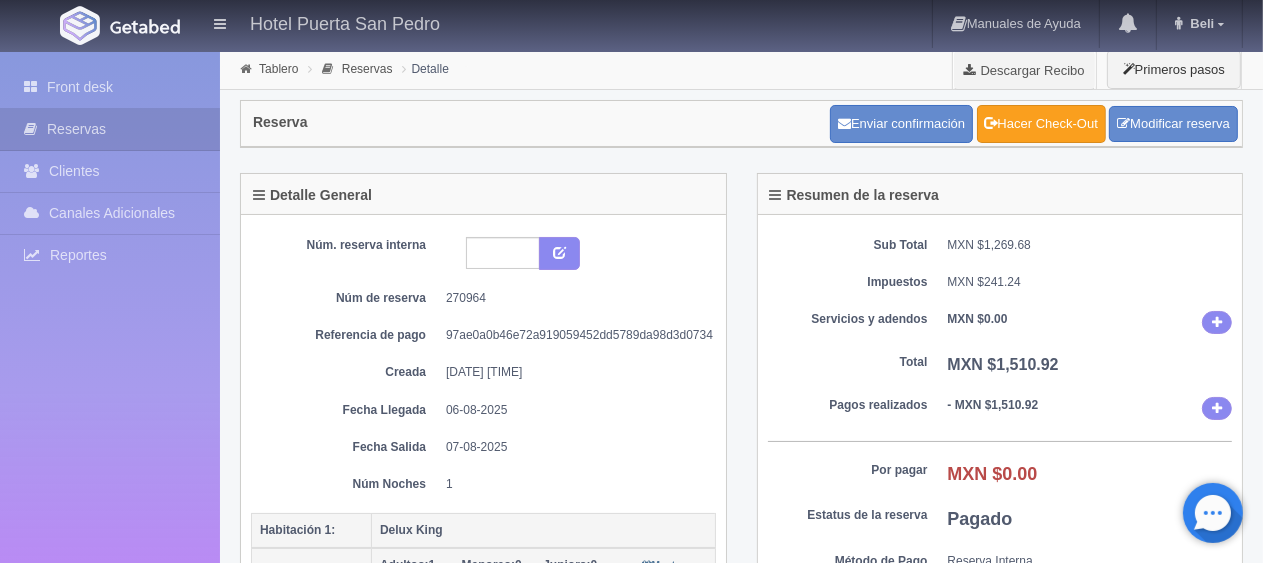 click on "Hacer Check-Out" at bounding box center [1041, 124] 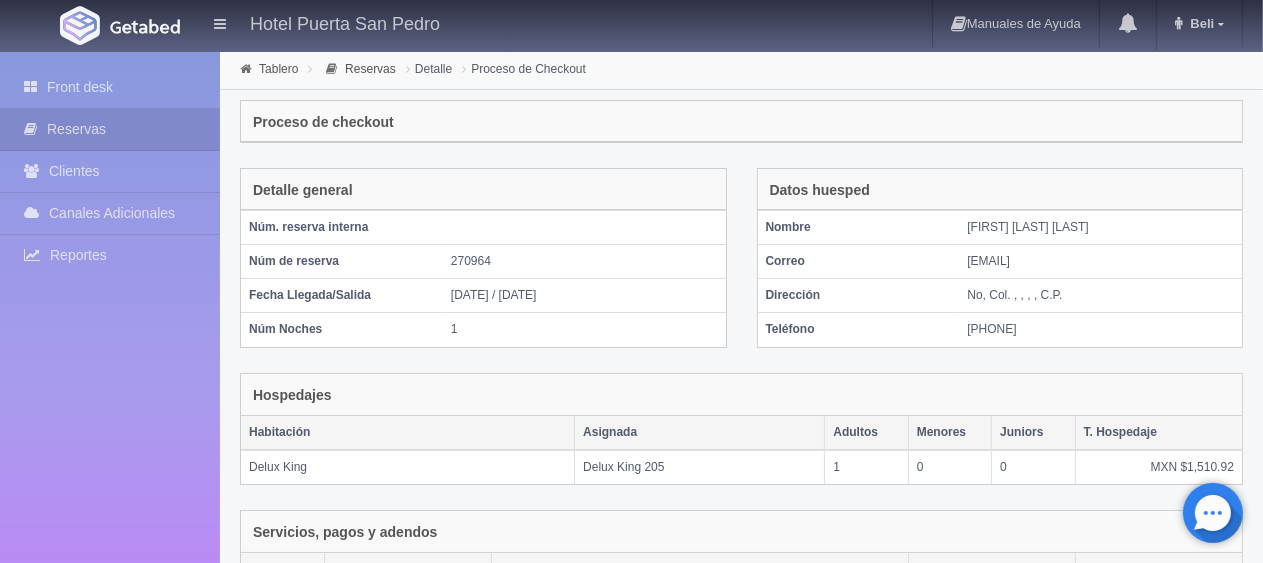 scroll, scrollTop: 337, scrollLeft: 0, axis: vertical 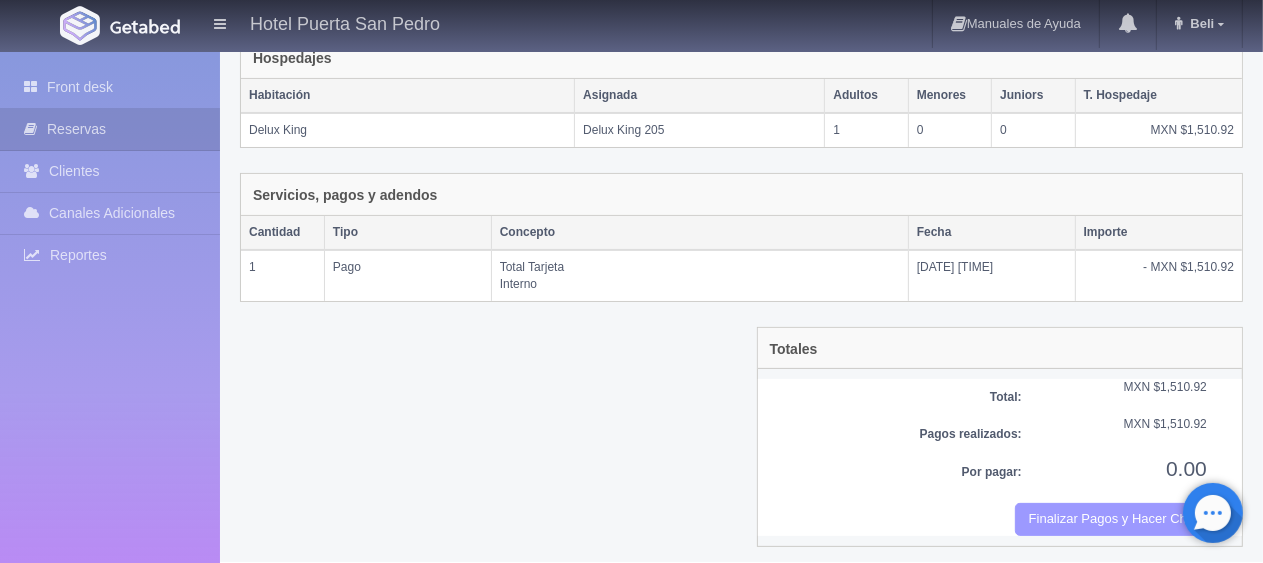 click on "Finalizar Pagos y Hacer Checkout" at bounding box center (1111, 519) 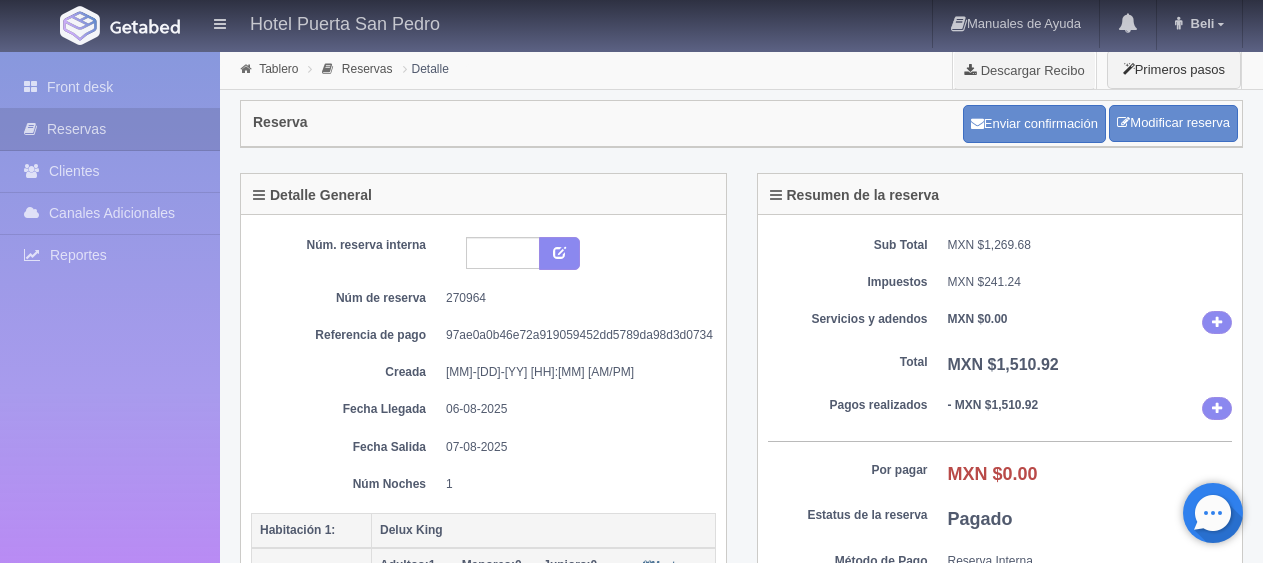 scroll, scrollTop: 0, scrollLeft: 0, axis: both 